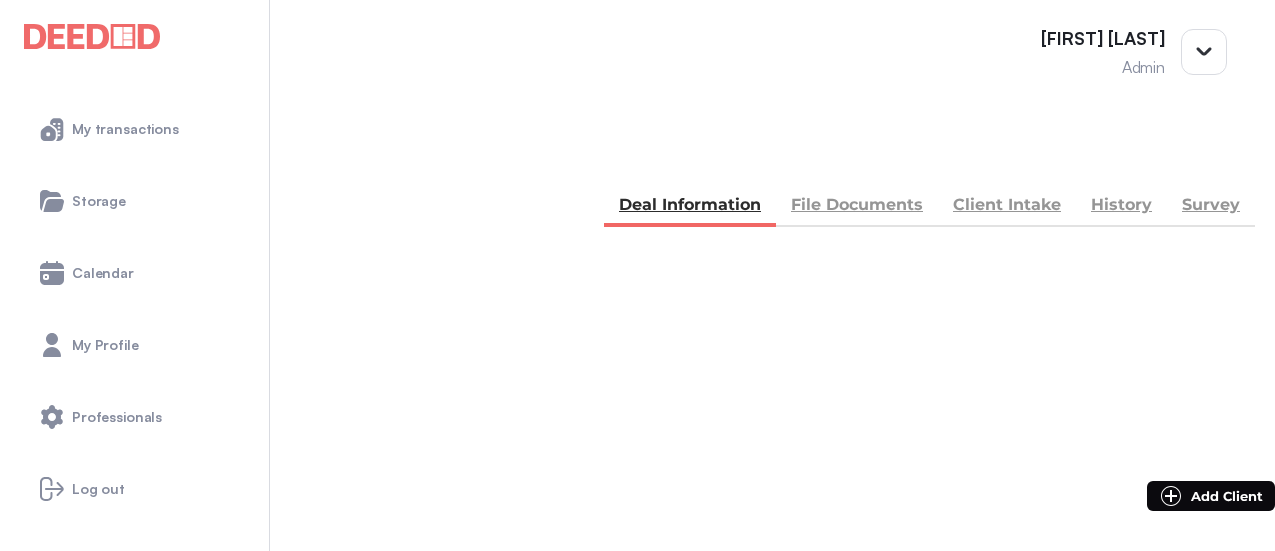click on "My transactions Storage Calendar My Profile Professionals Log out V 1.16.1-f8cdc366" at bounding box center [135, 275] 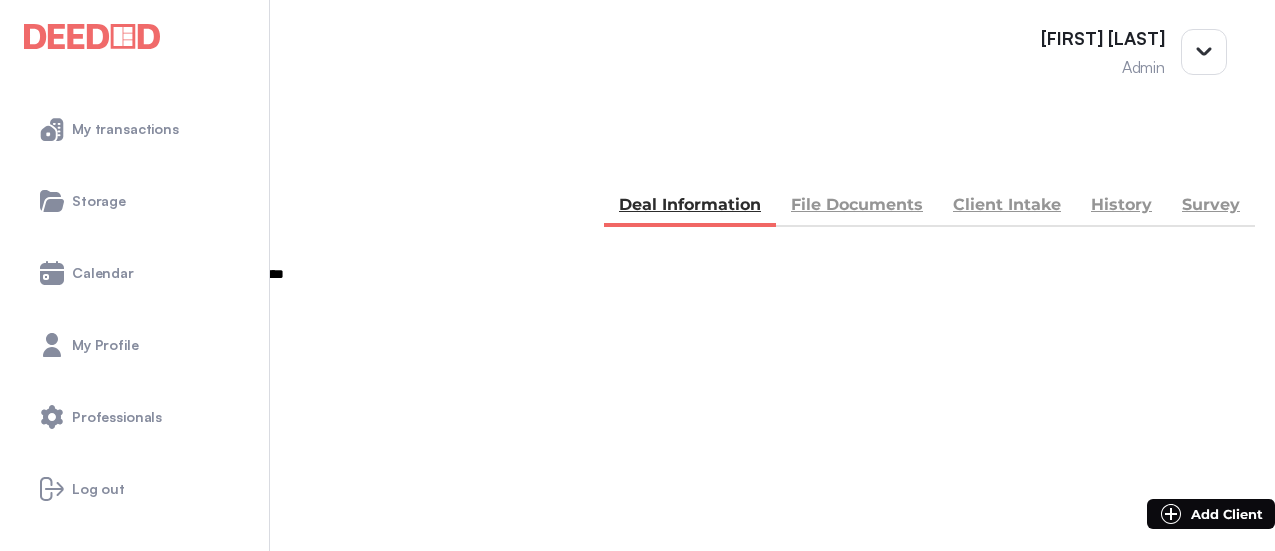 scroll, scrollTop: 0, scrollLeft: 0, axis: both 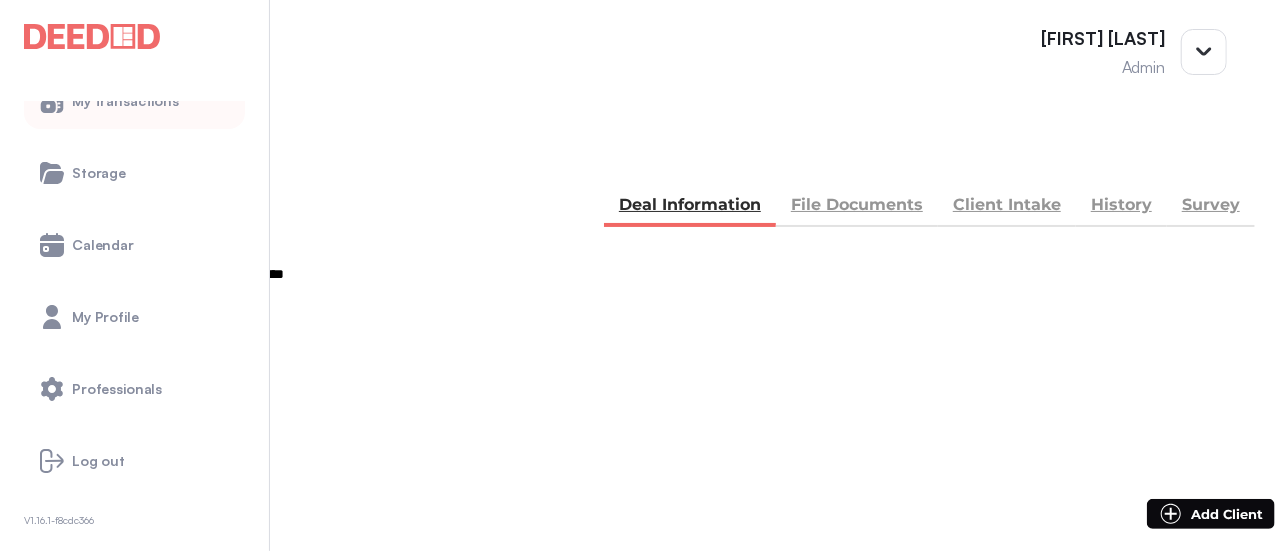 click on "My transactions" at bounding box center [134, 101] 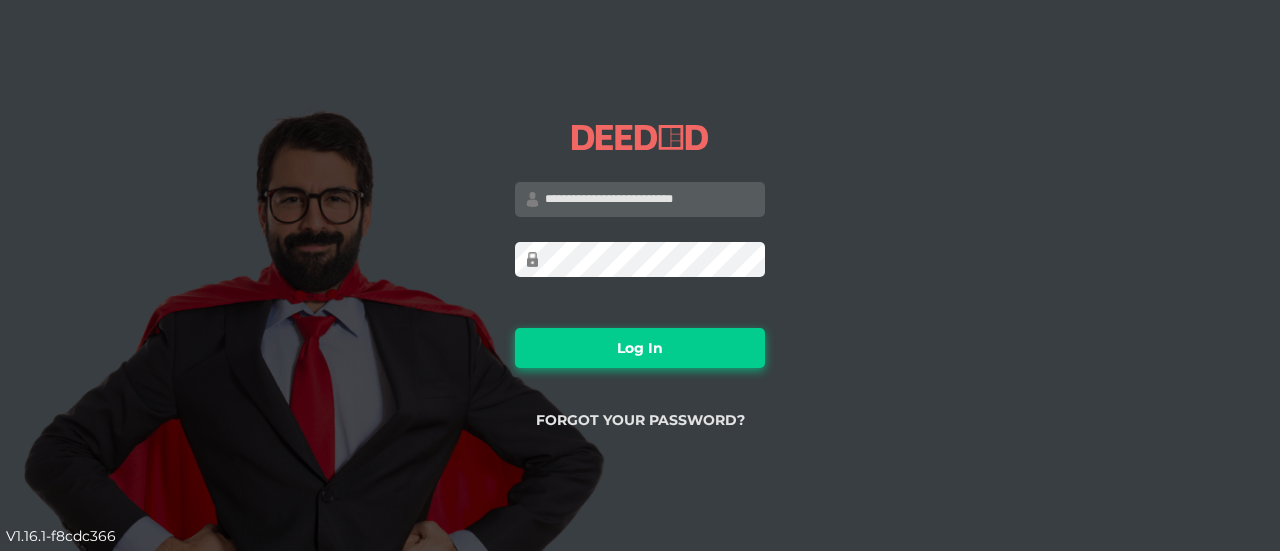 click on "Log In" at bounding box center [640, 348] 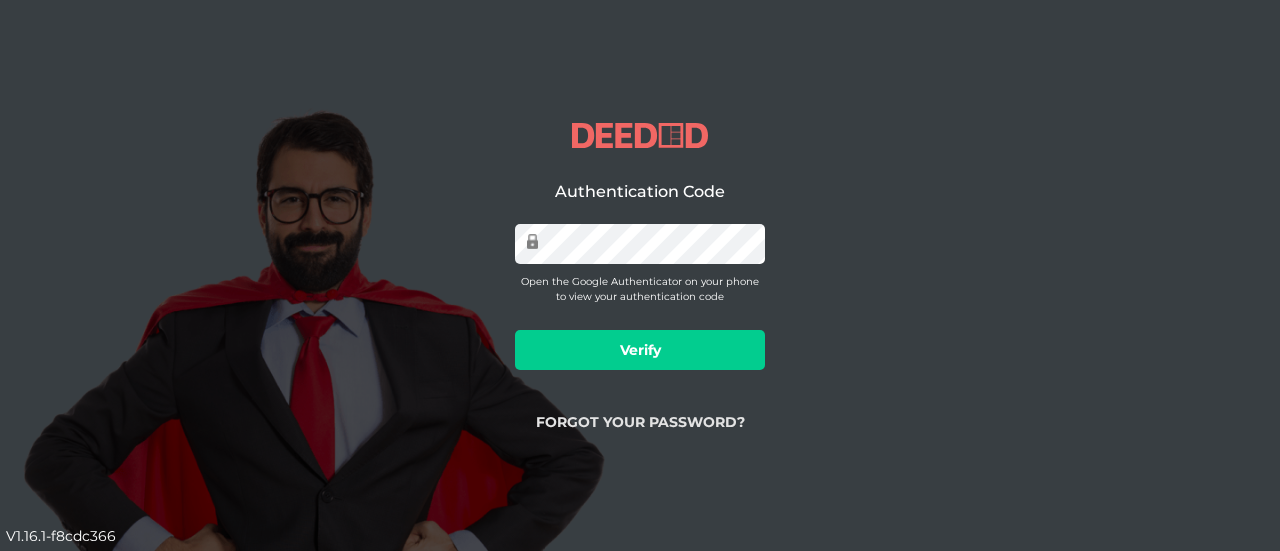 click on "Verify" at bounding box center [640, 350] 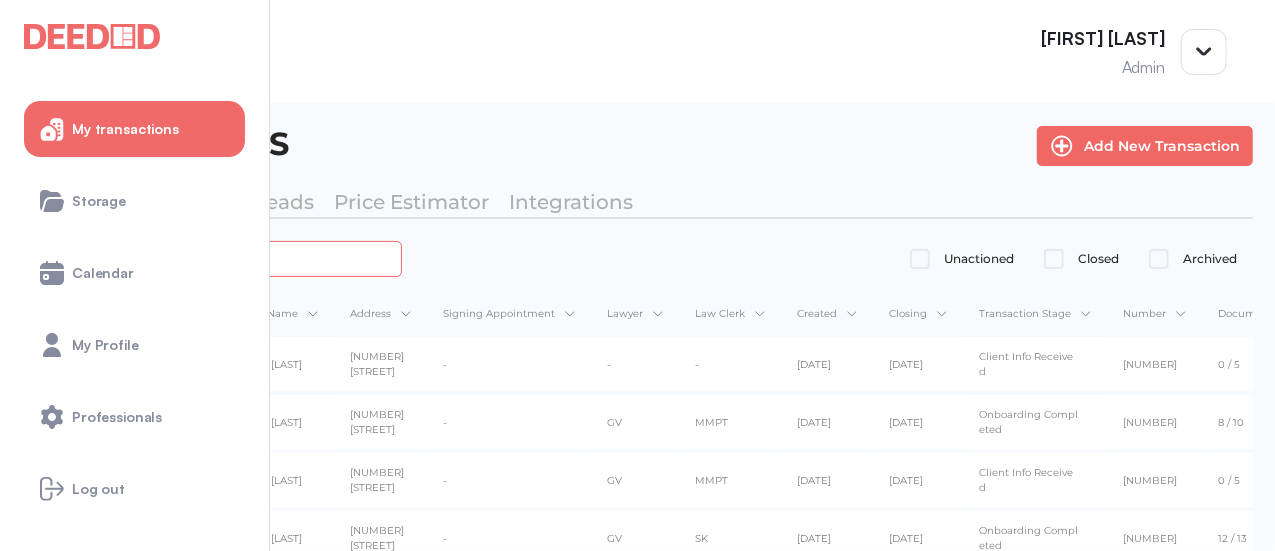 click at bounding box center (224, 258) 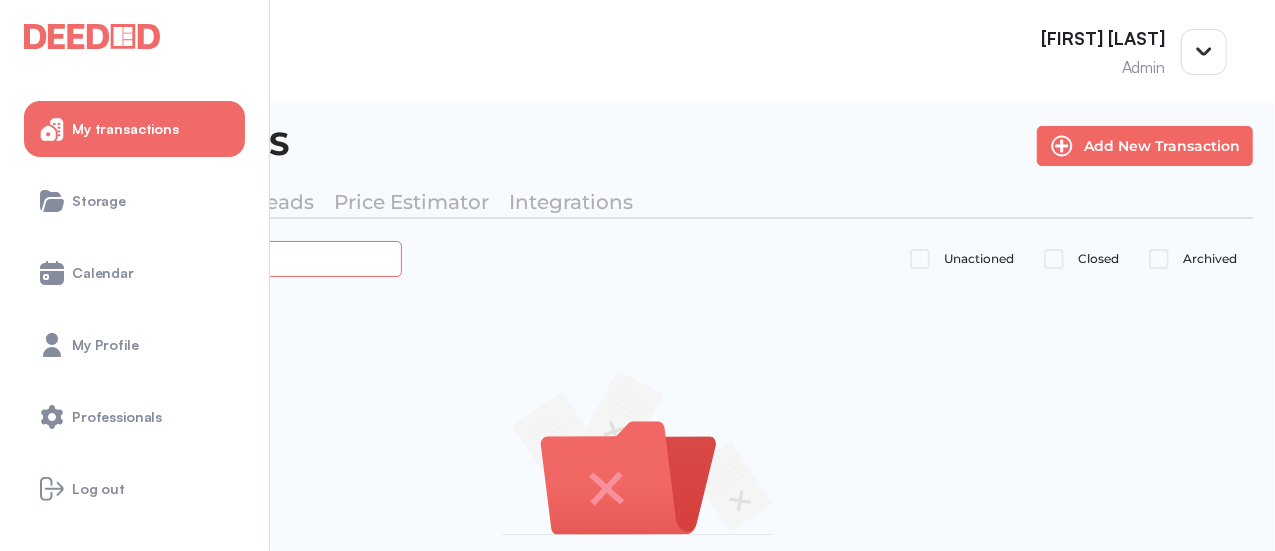 type on "*****" 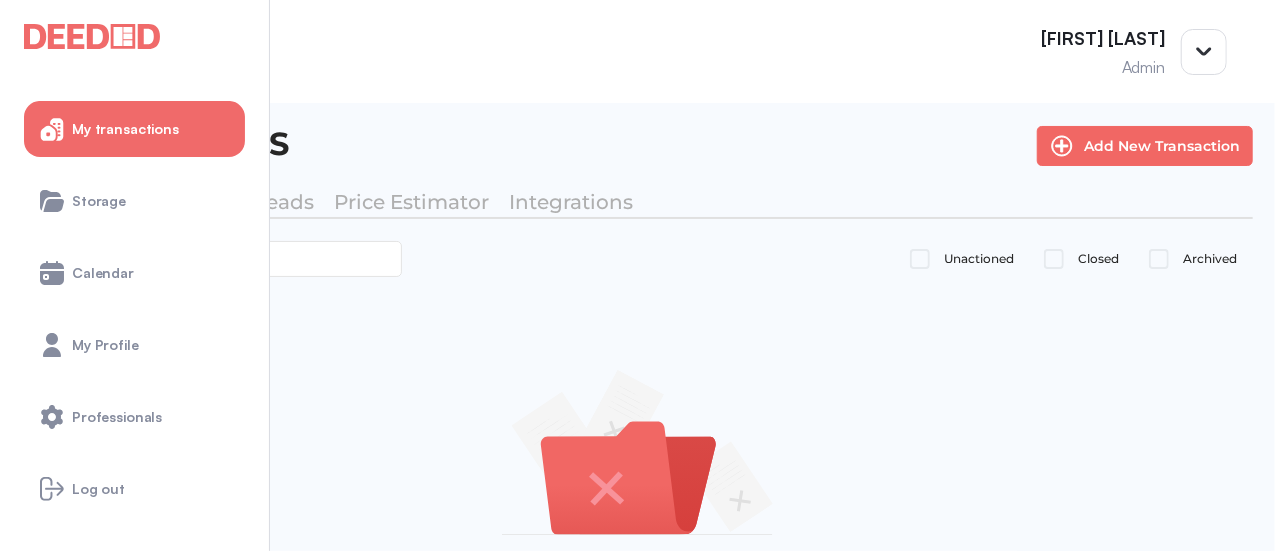 click on "Closed" at bounding box center [979, 259] 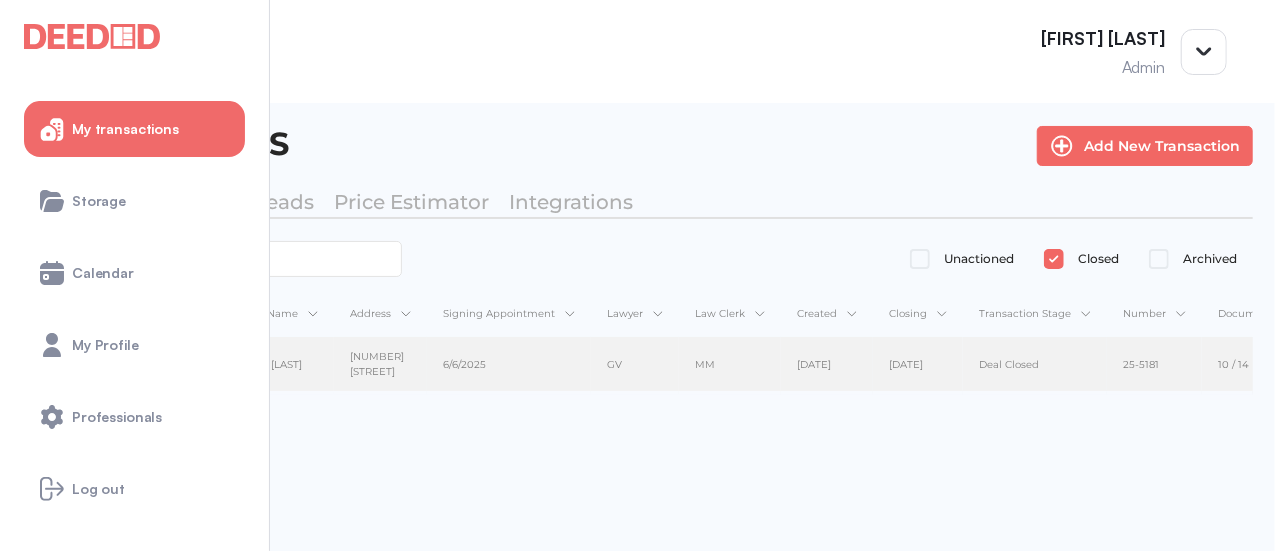 click on "[NUMBER] [STREET]" at bounding box center [380, 364] 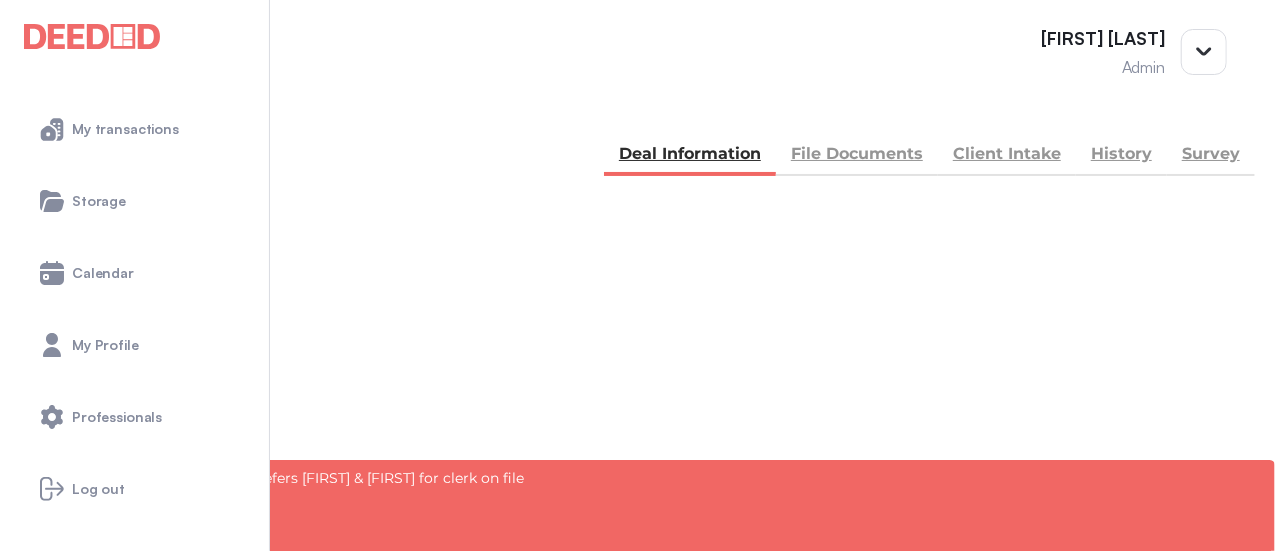 scroll, scrollTop: 0, scrollLeft: 0, axis: both 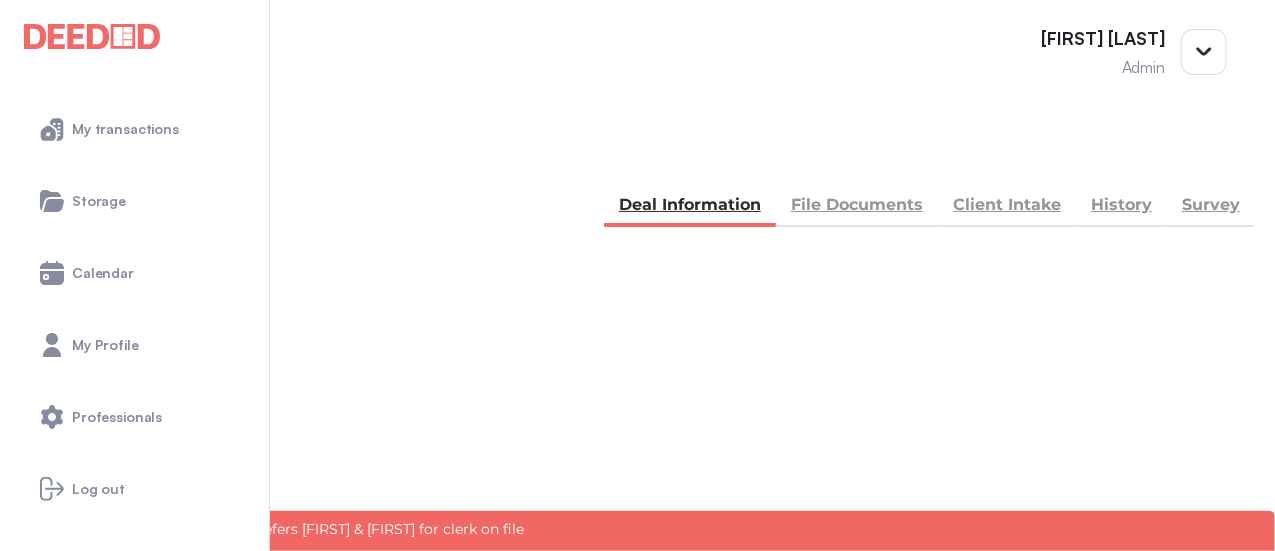 click on "*******" at bounding box center [87, 424] 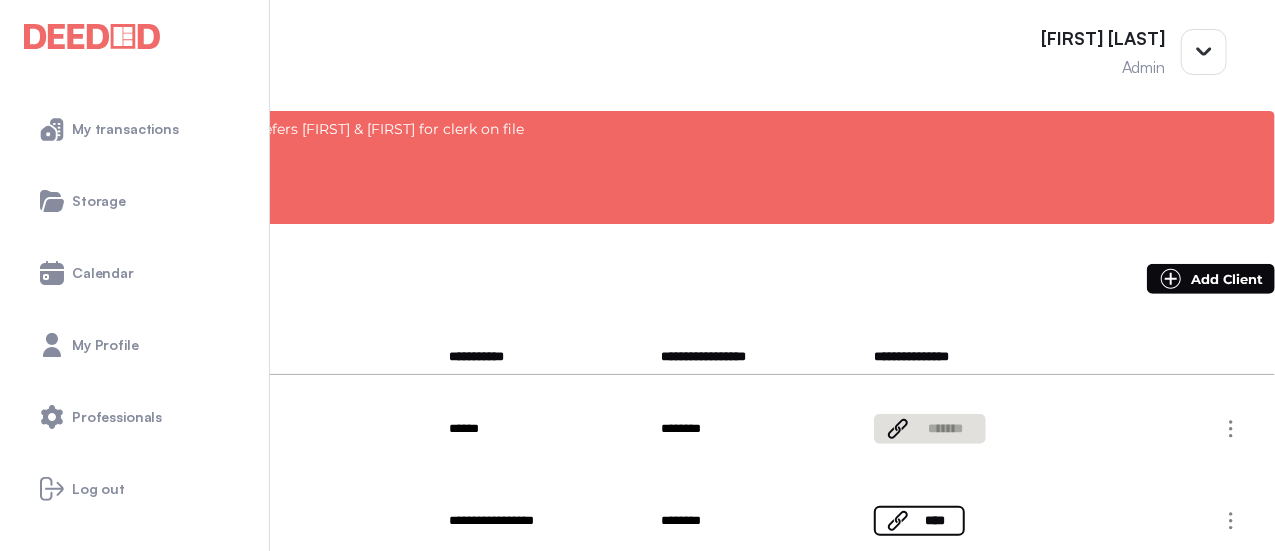 scroll, scrollTop: 0, scrollLeft: 0, axis: both 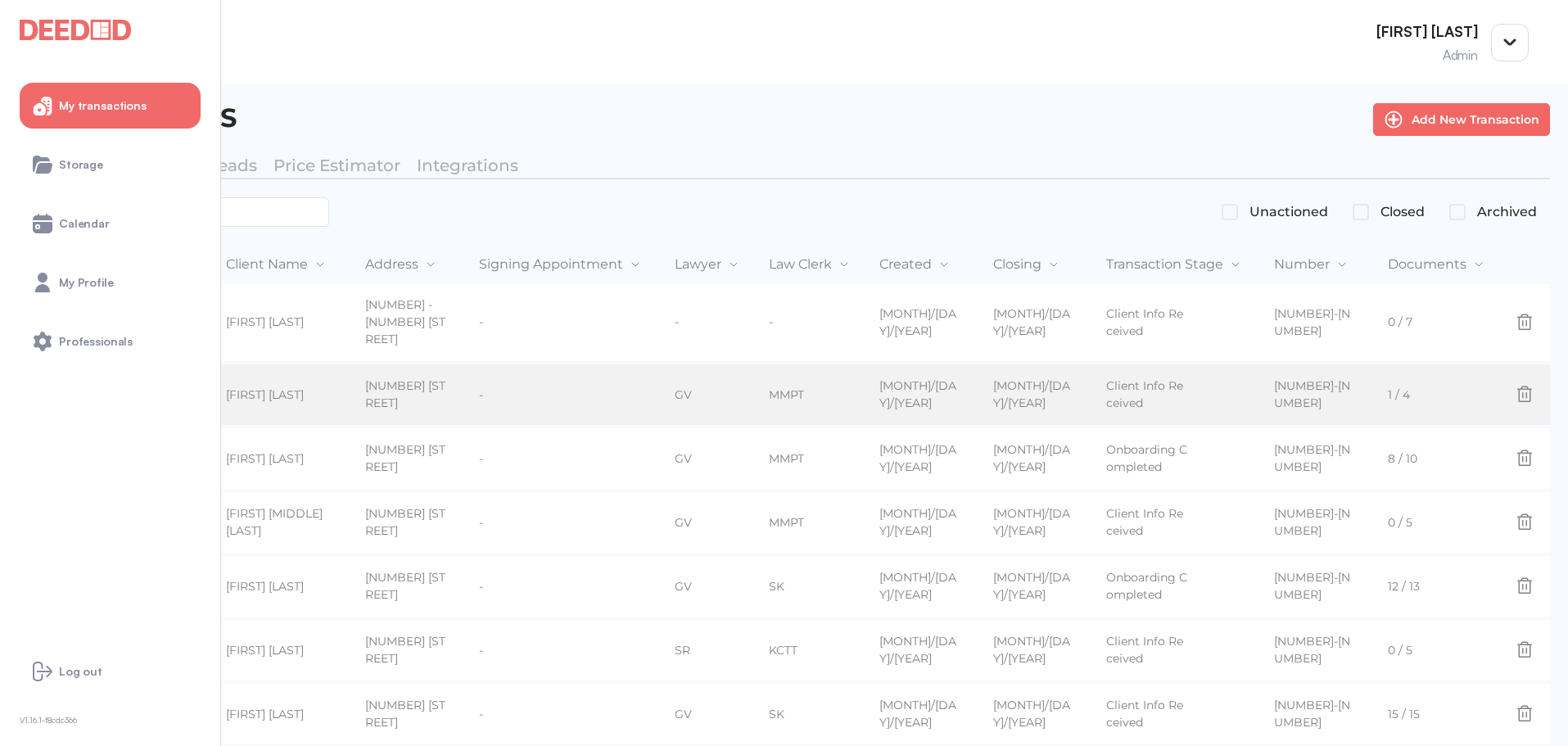 click on "[NUMBER] [STREET]" at bounding box center [406, 322] 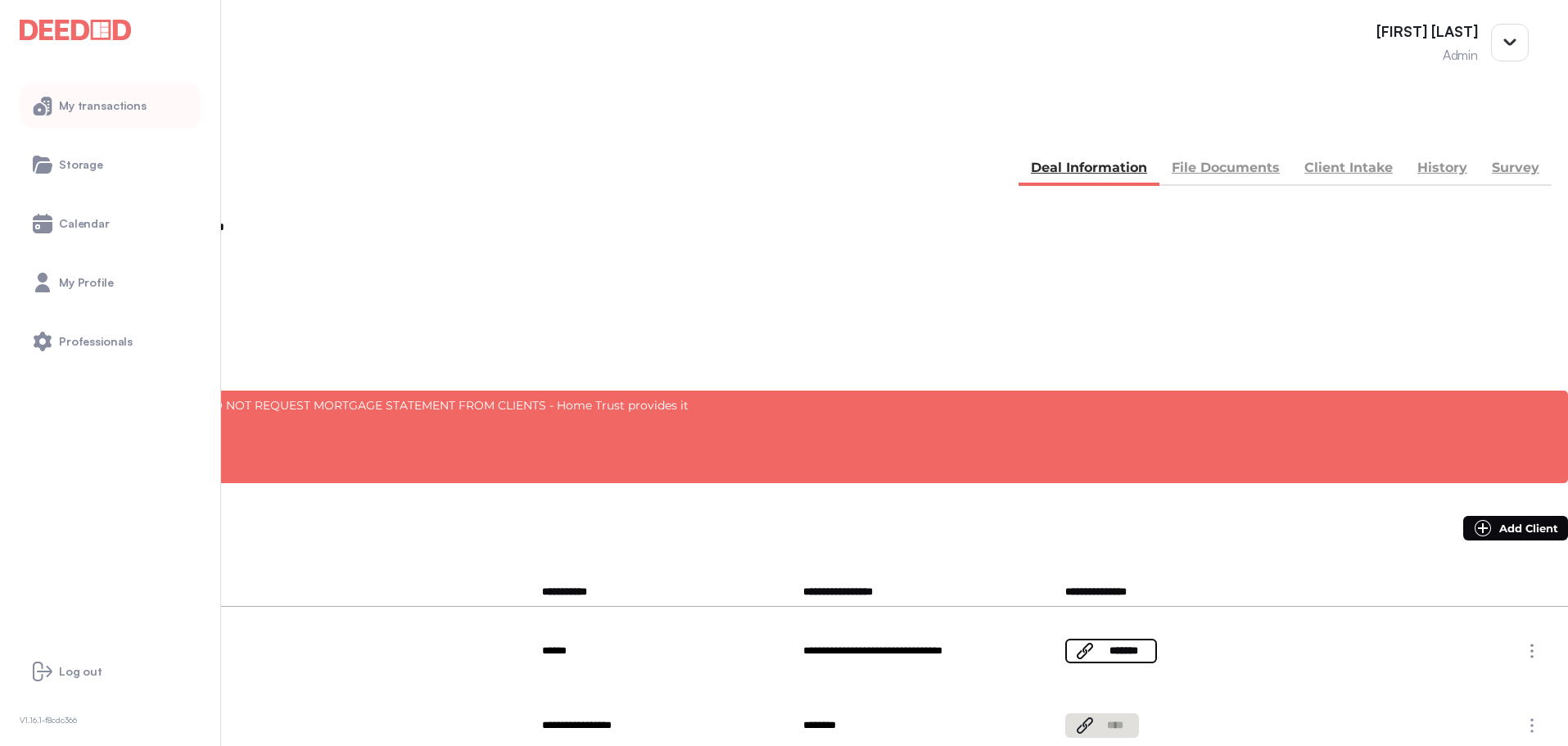 click on "My transactions" at bounding box center (110, 106) 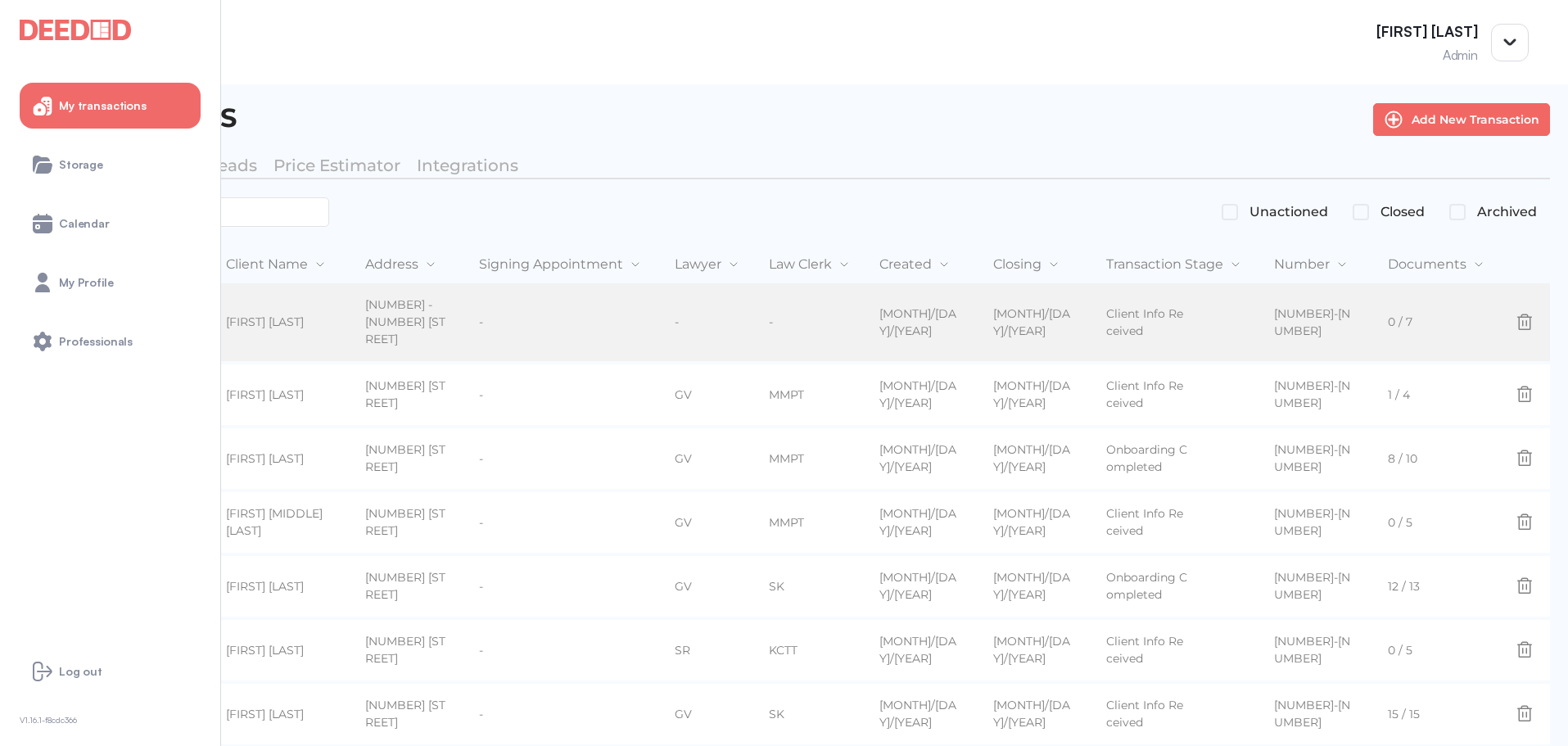 click on "[FIRST] [LAST] [FIRST] [LAST]" at bounding box center [282, 323] 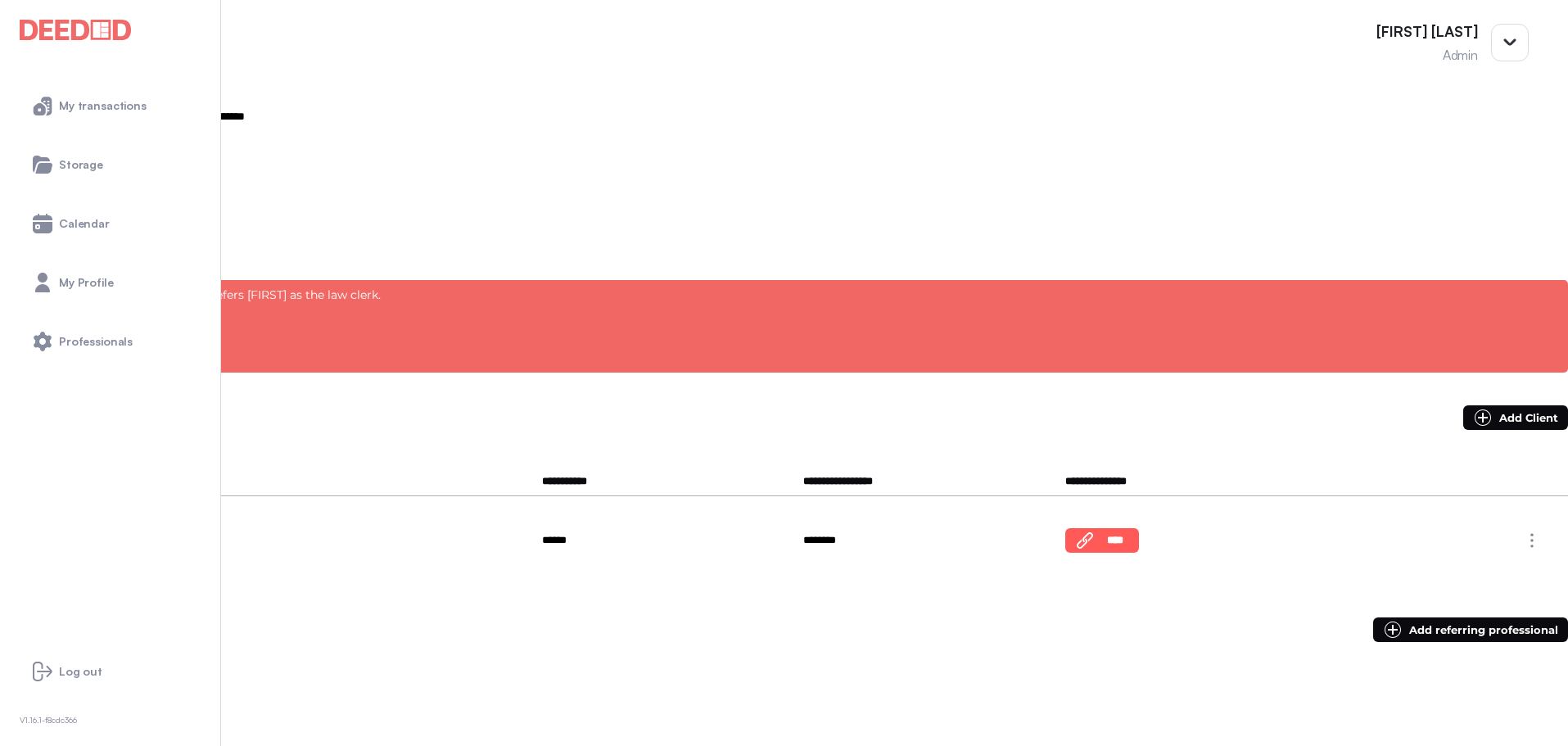 scroll, scrollTop: 0, scrollLeft: 0, axis: both 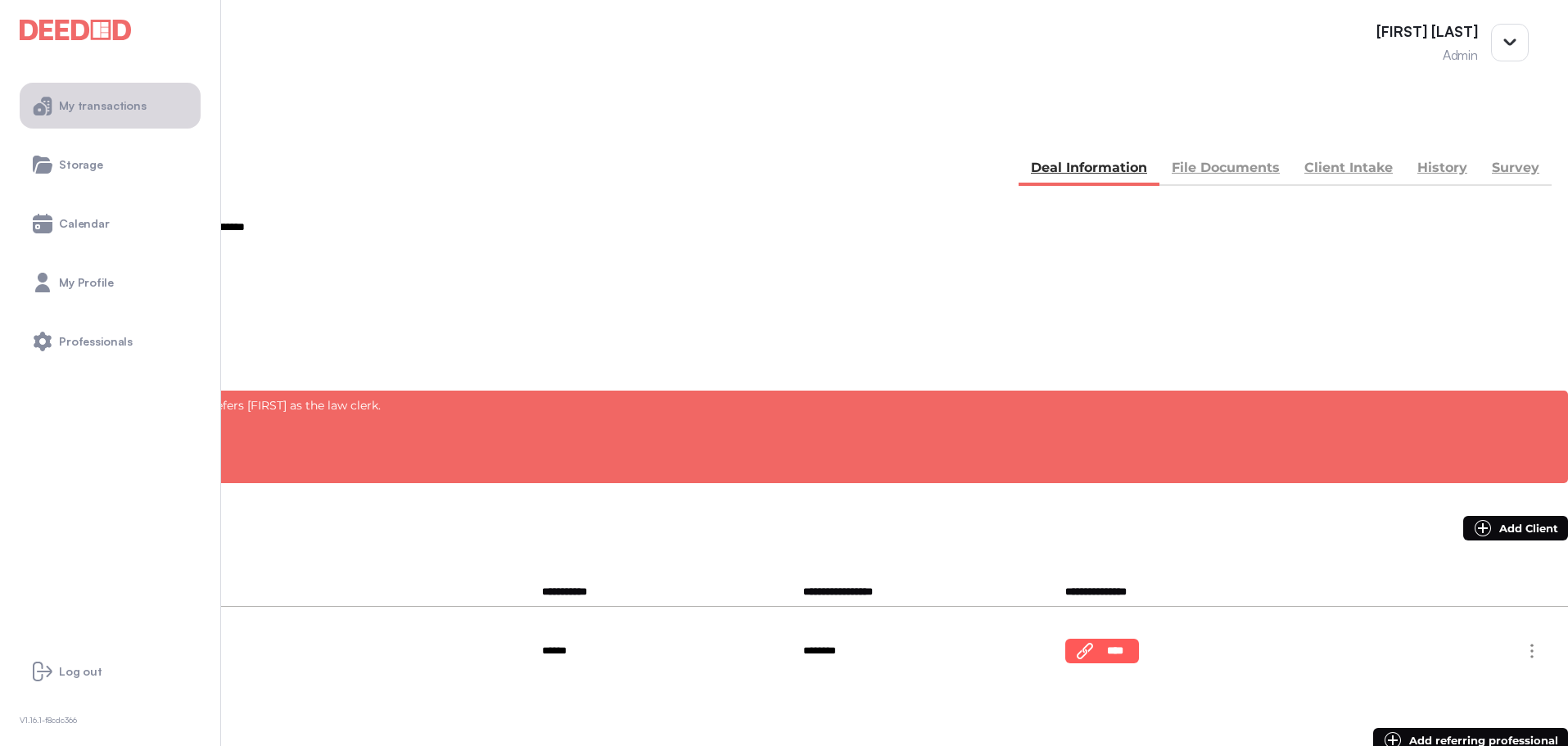 click on "My transactions" at bounding box center [110, 106] 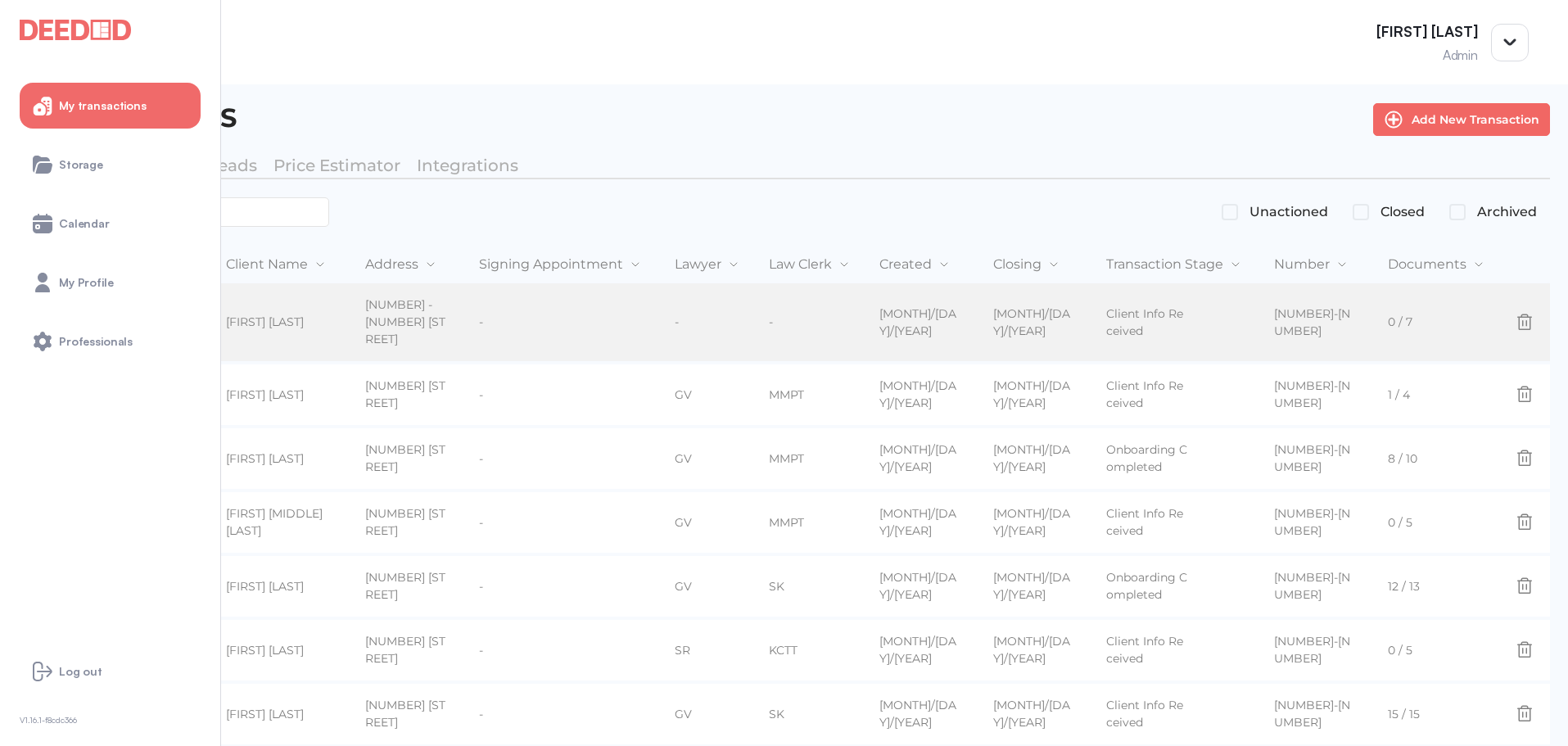 click on "-" at bounding box center (563, 322) 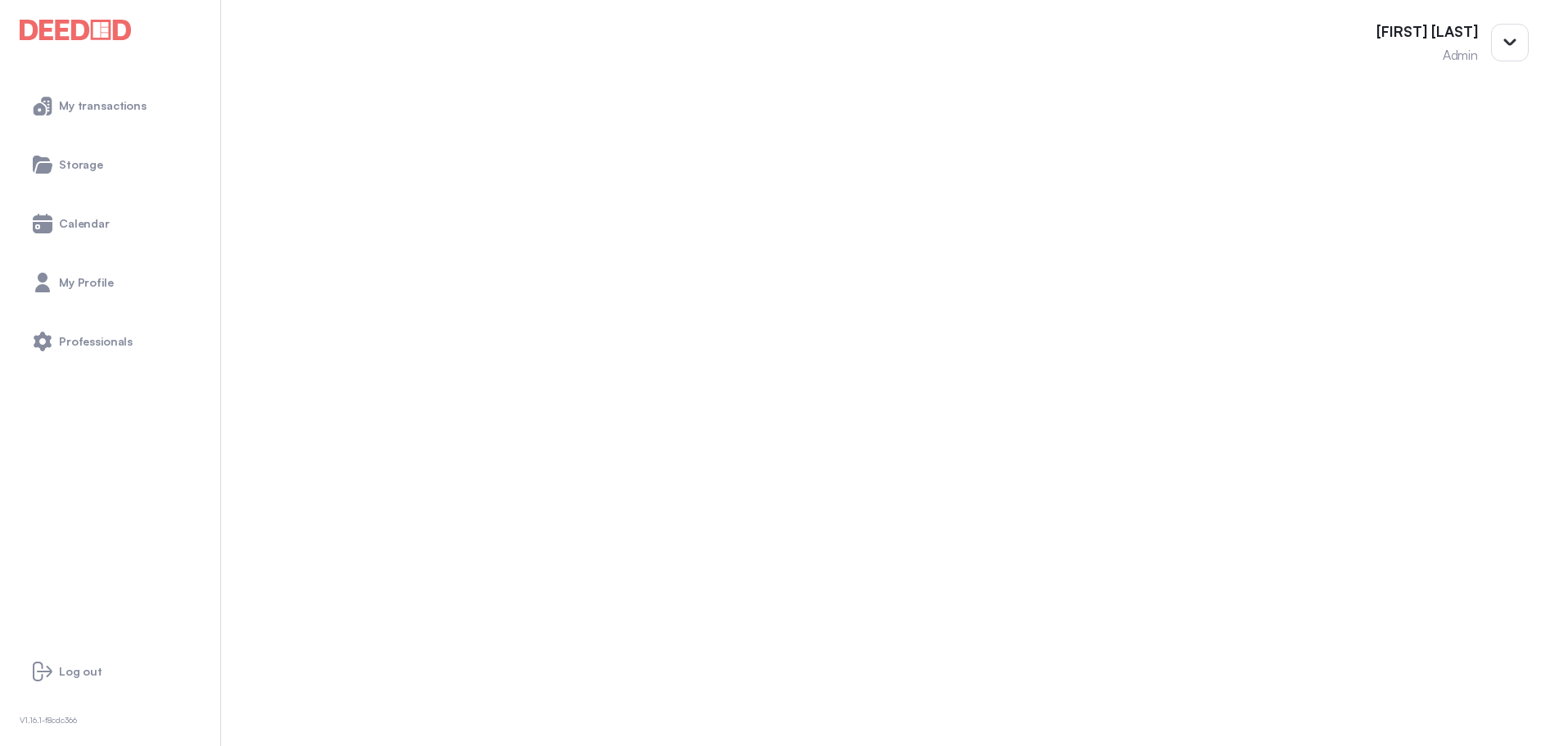 scroll, scrollTop: 1310, scrollLeft: 0, axis: vertical 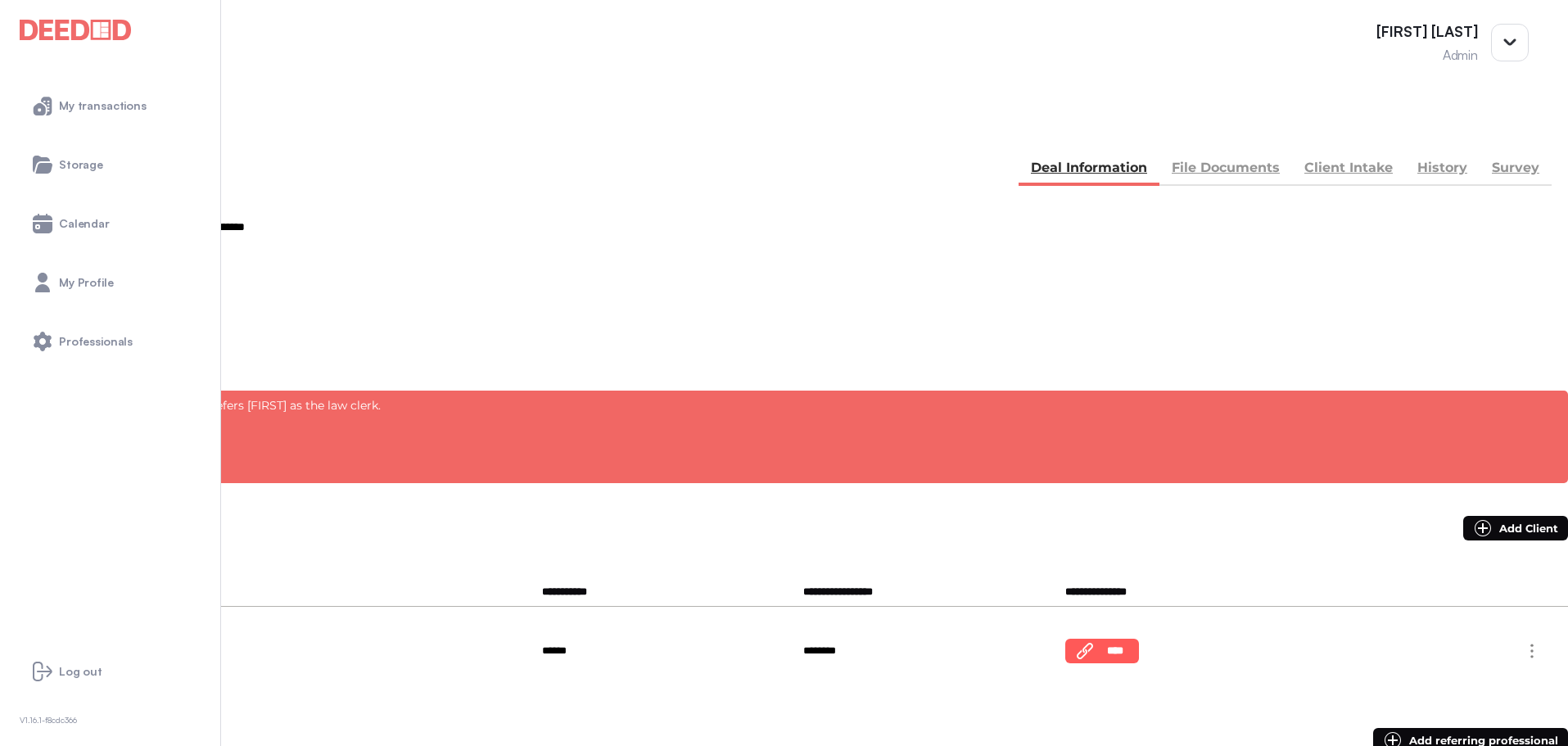 click at bounding box center [20, 129] 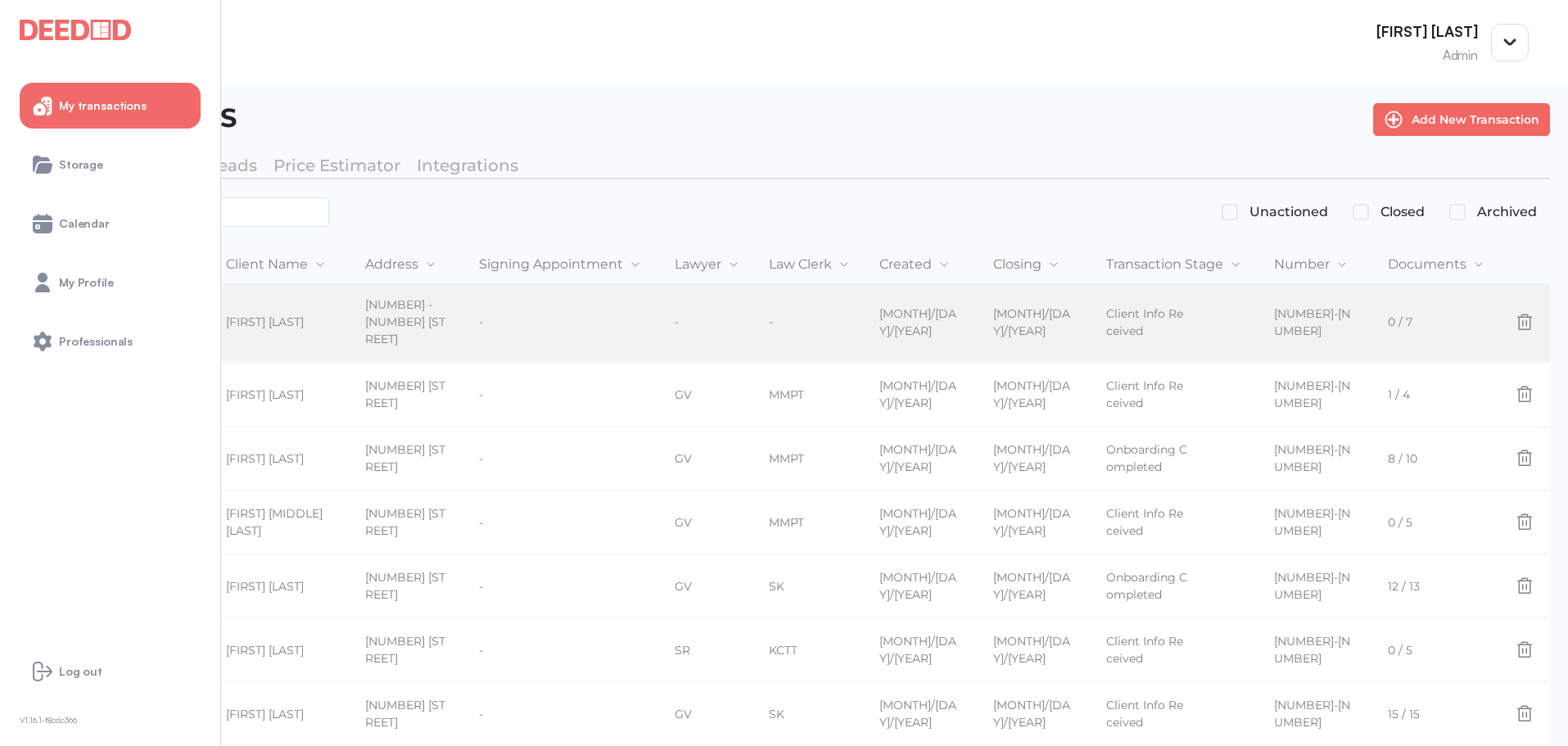 click on "-" at bounding box center [708, 323] 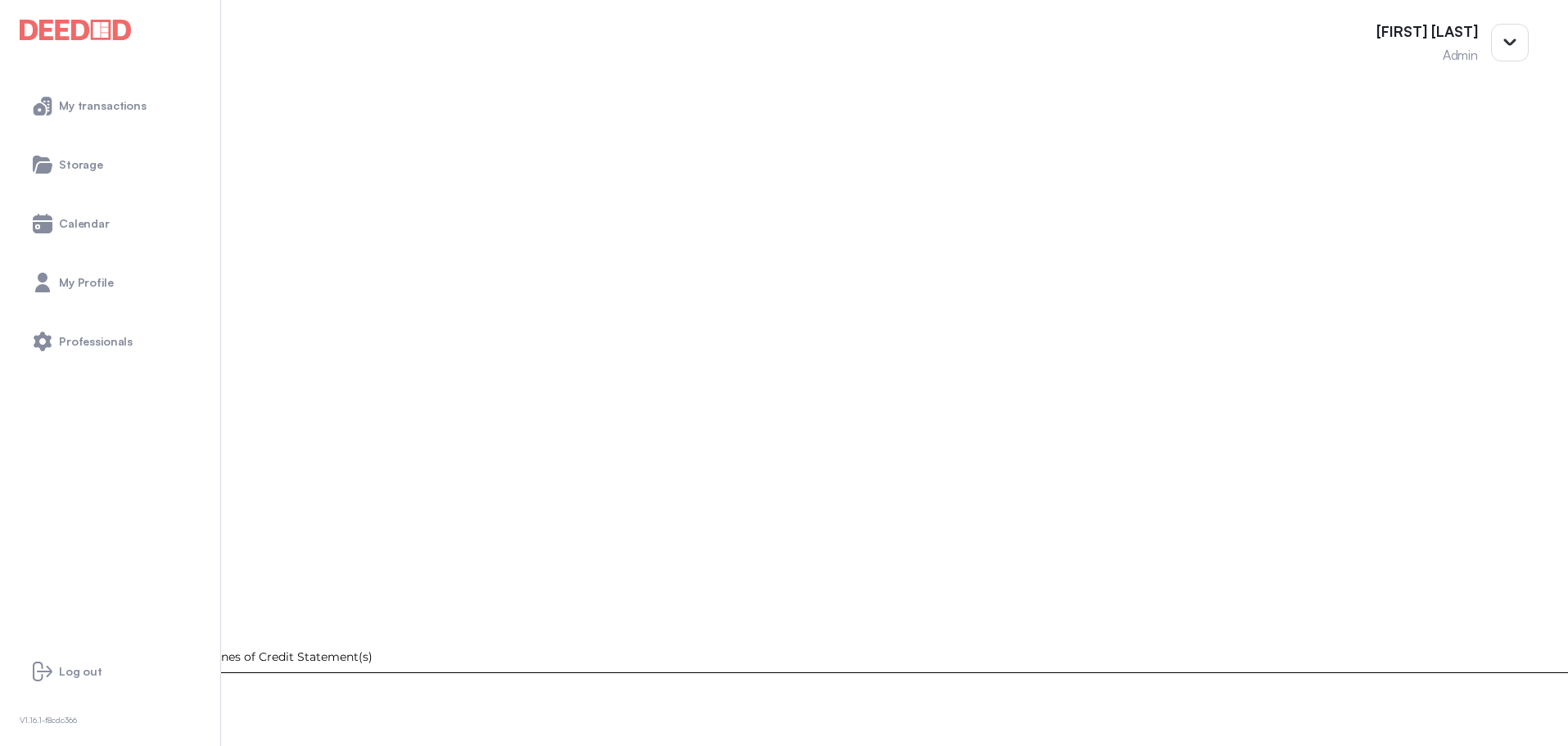 scroll, scrollTop: 1326, scrollLeft: 0, axis: vertical 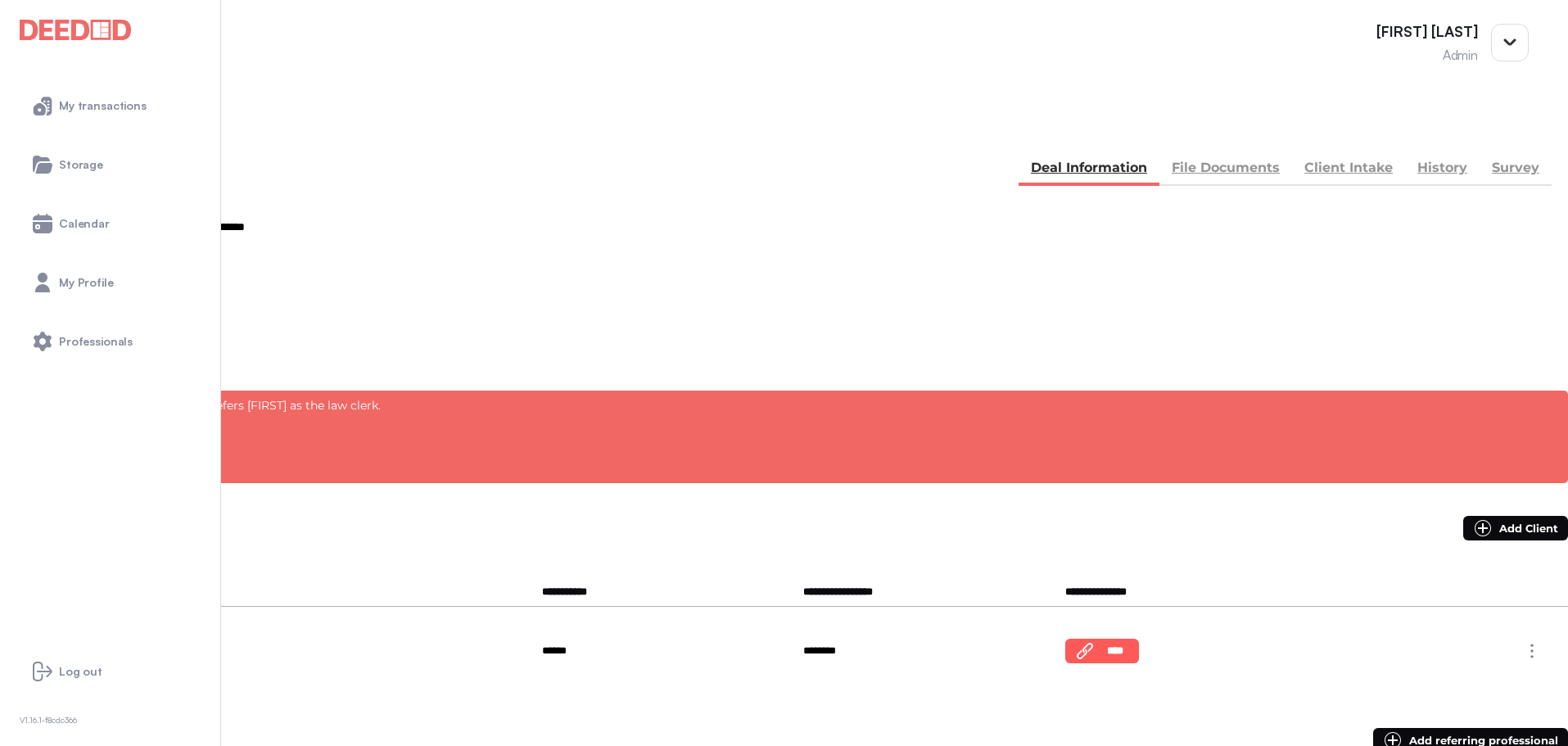 click at bounding box center [29, 127] 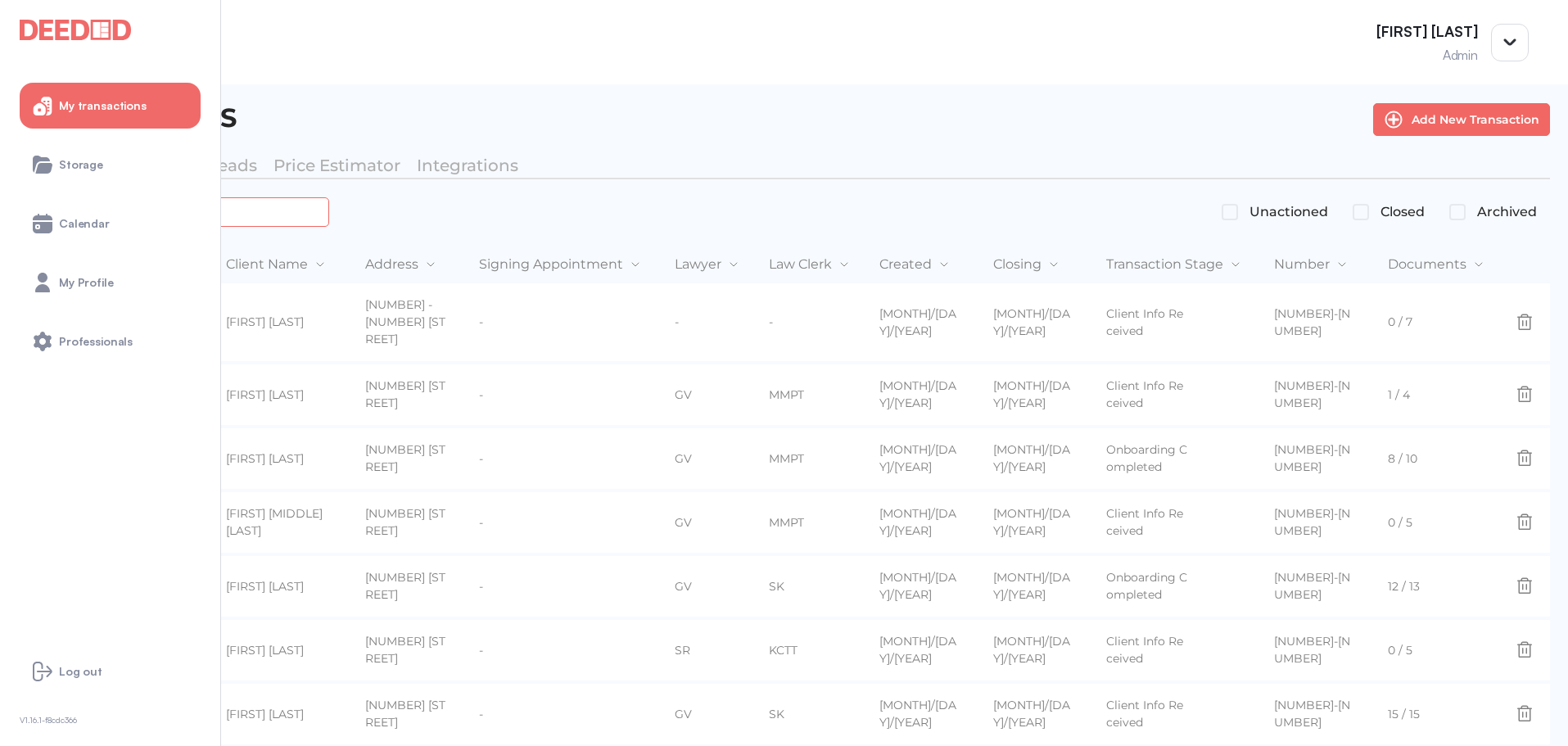 click at bounding box center [183, 211] 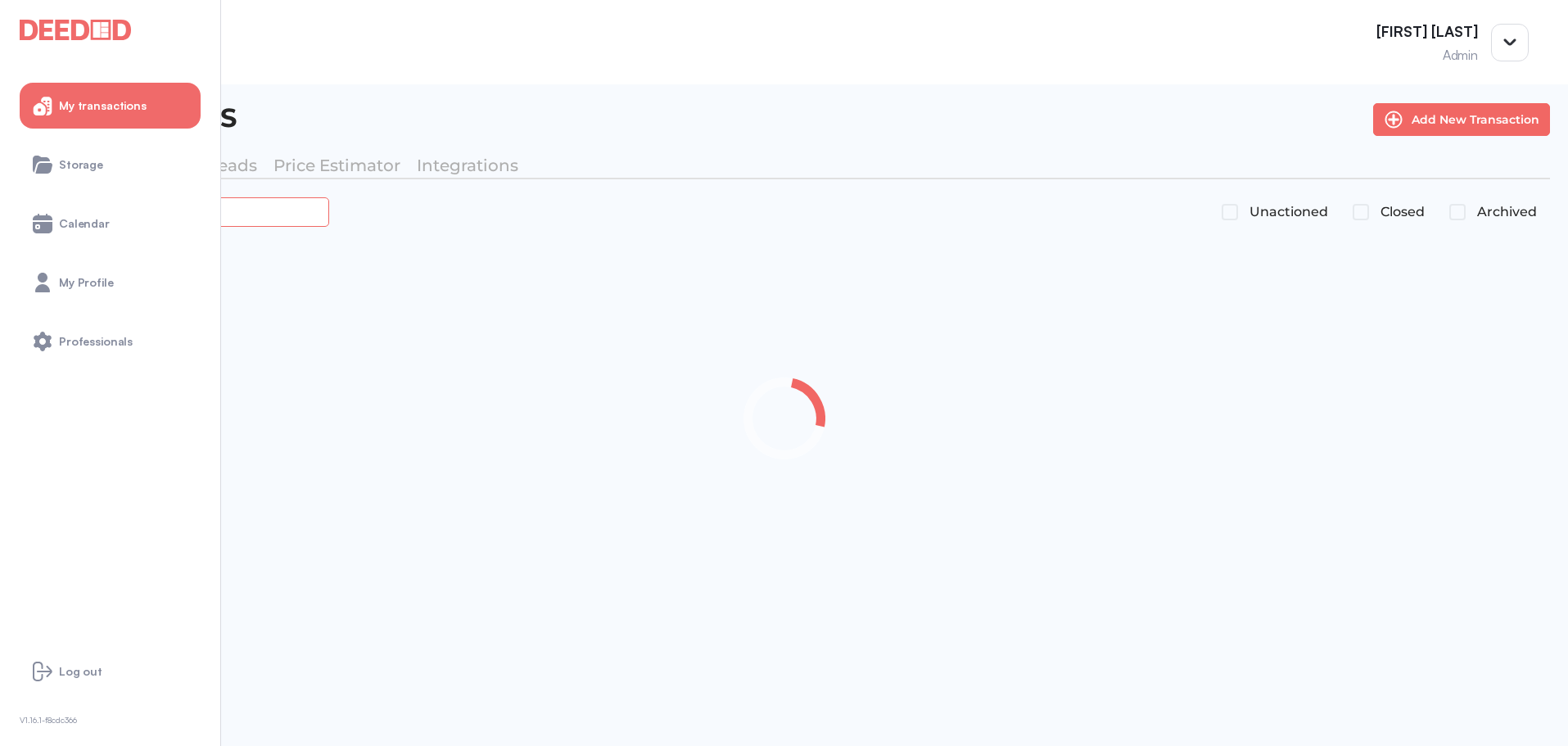 type on "[MASKED_NUMBER]" 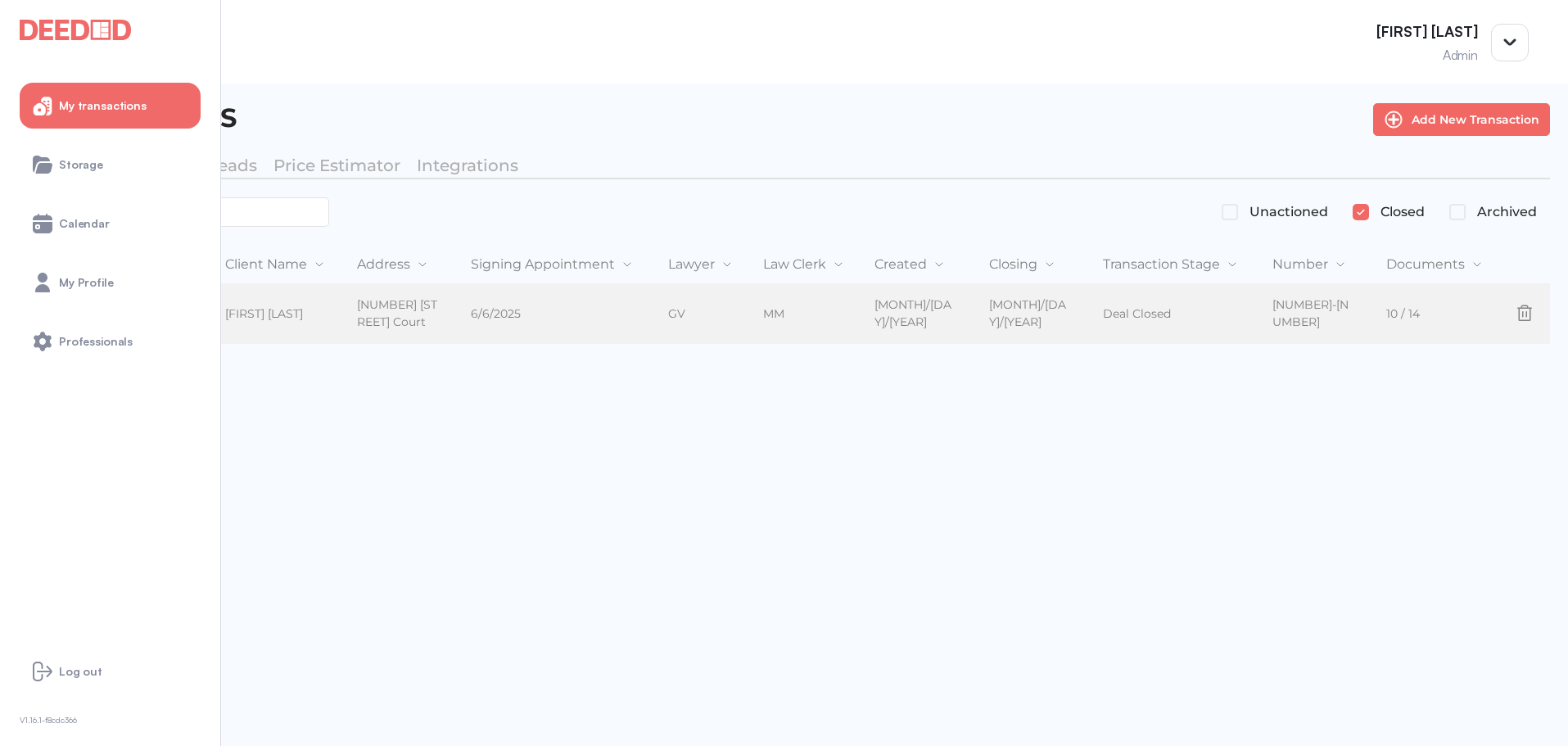 click on "[FIRST] [LAST] [FIRST] [LAST]" at bounding box center (278, 314) 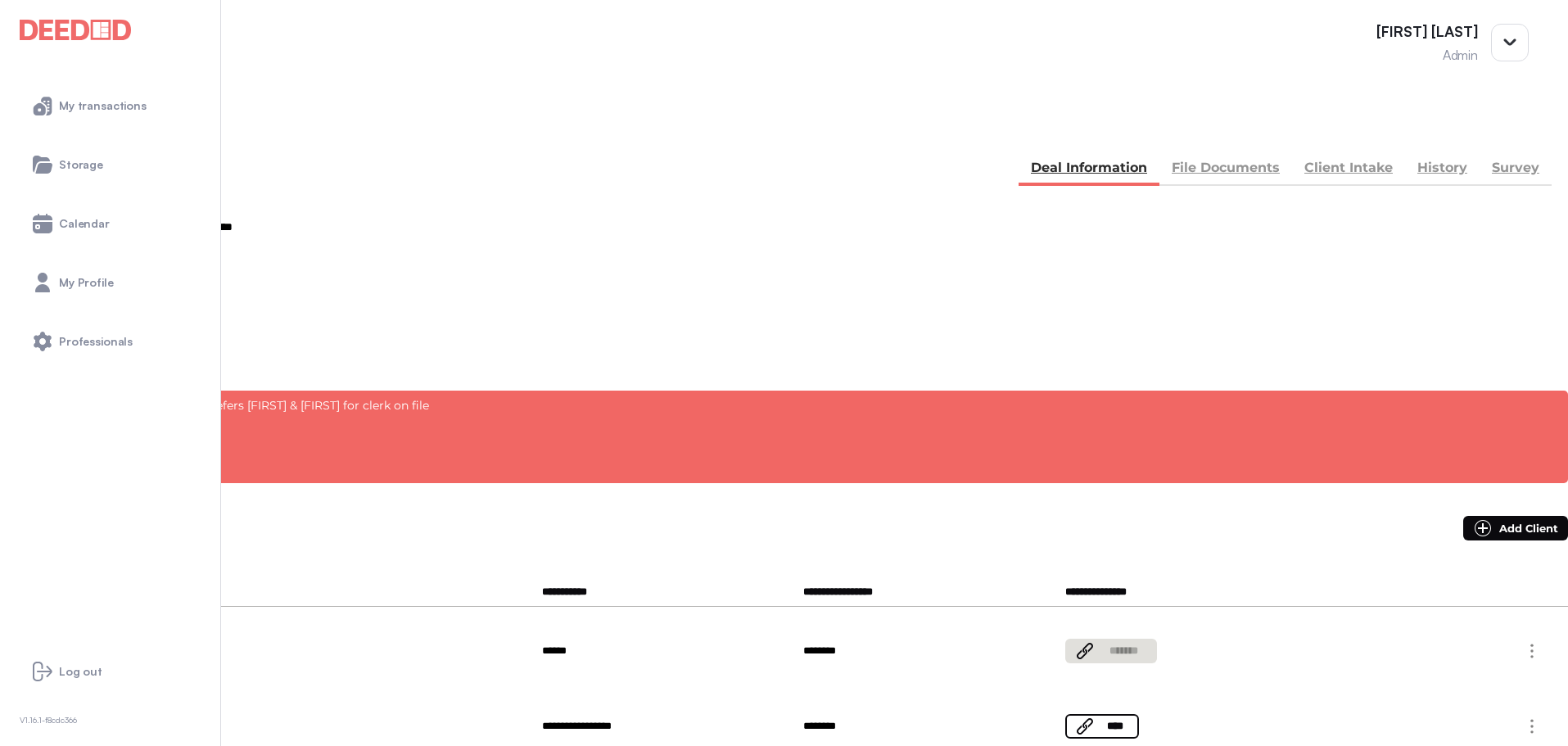 click on "*******" at bounding box center (71, 318) 